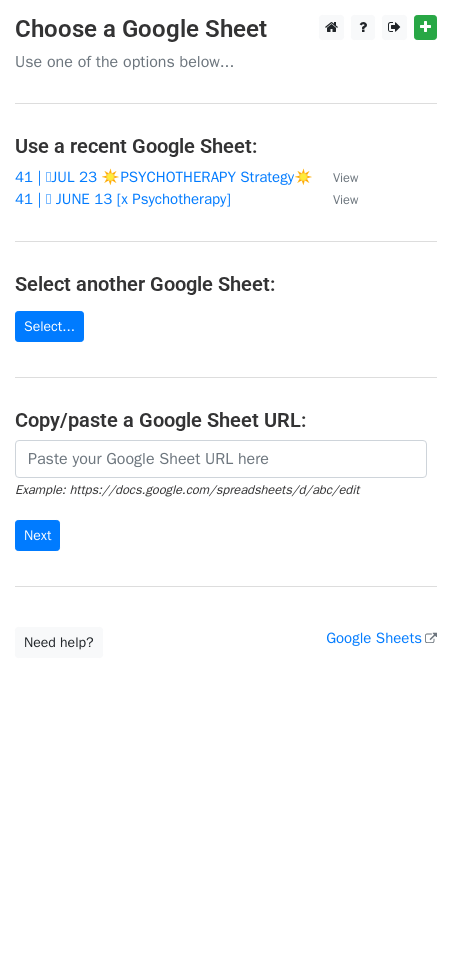 scroll, scrollTop: 0, scrollLeft: 0, axis: both 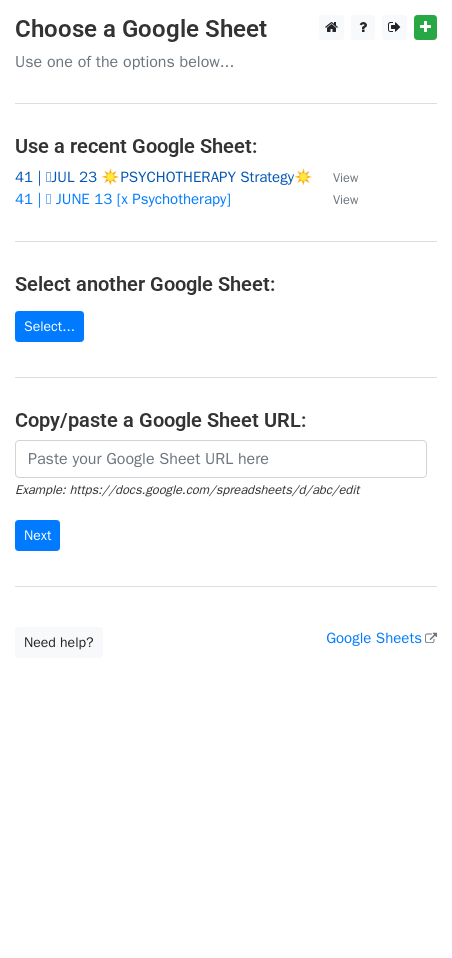 click on "41 | 🩵JUL 23 ☀️PSYCHOTHERAPY Strategy☀️" at bounding box center (164, 177) 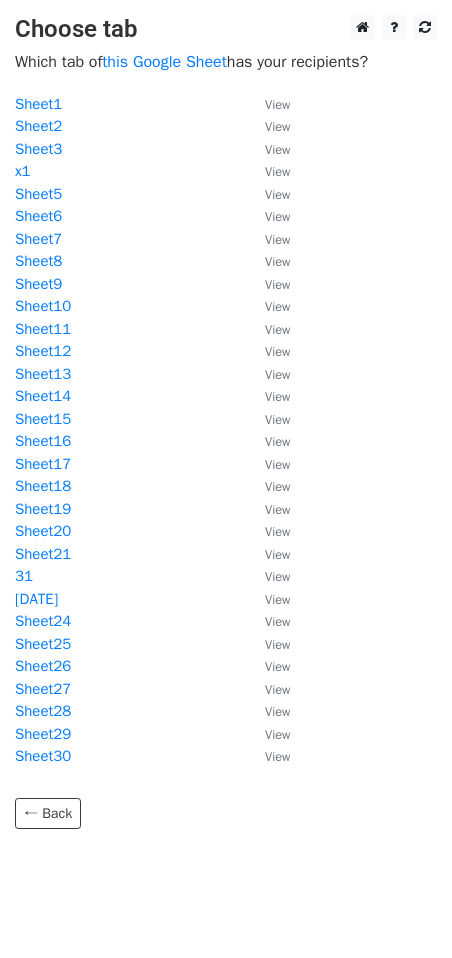 scroll, scrollTop: 0, scrollLeft: 0, axis: both 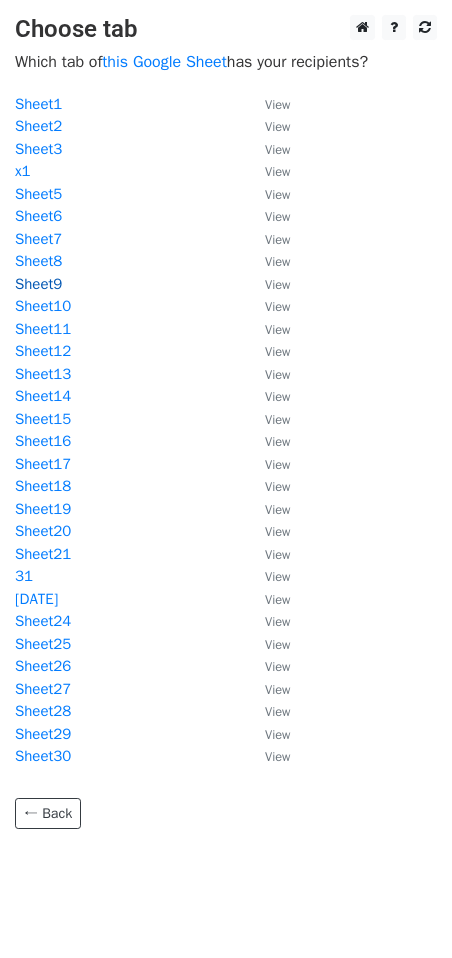 click on "Sheet9" at bounding box center [38, 284] 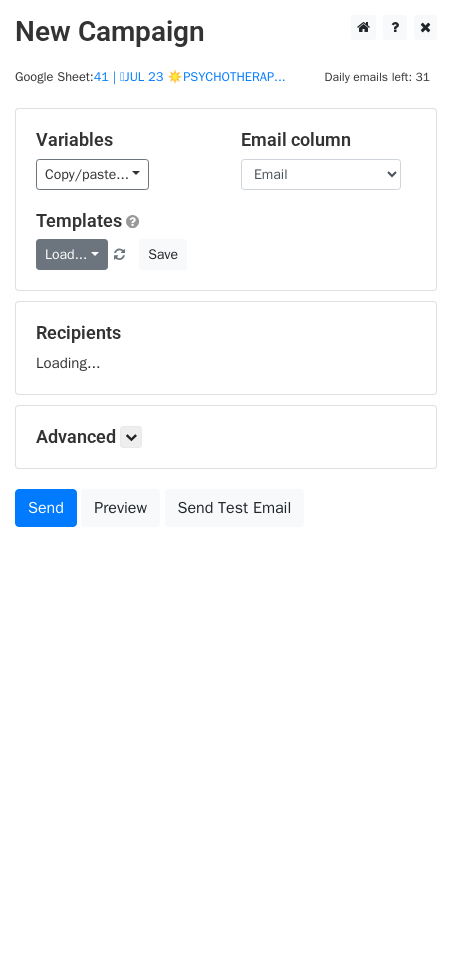 scroll, scrollTop: 0, scrollLeft: 0, axis: both 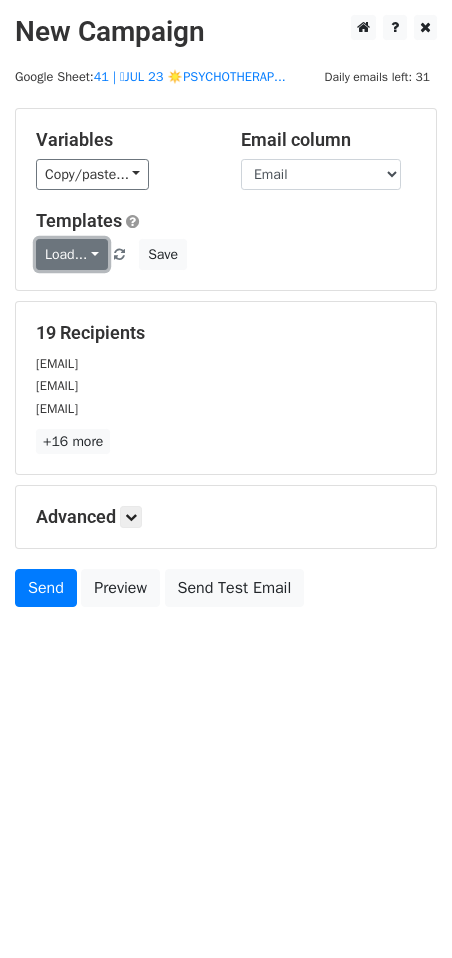 click on "Load..." at bounding box center [72, 254] 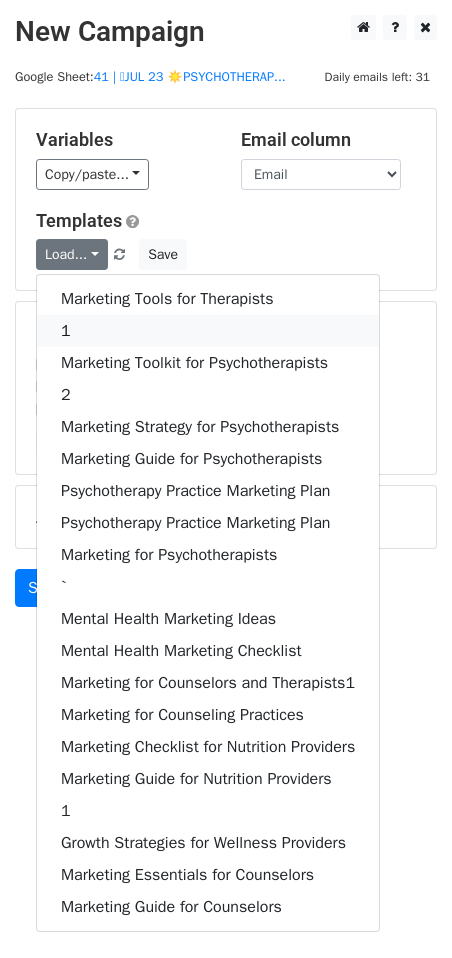 click on "1" at bounding box center [208, 331] 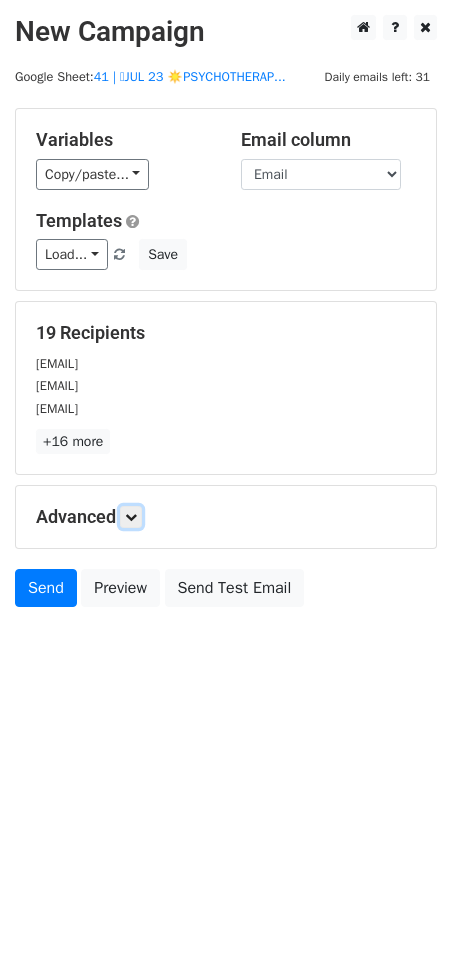 drag, startPoint x: 142, startPoint y: 542, endPoint x: 142, endPoint y: 558, distance: 16 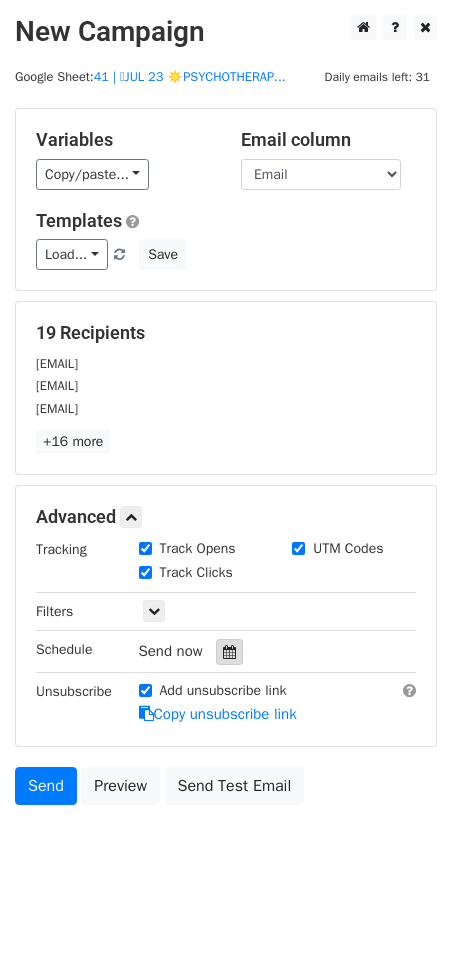 click at bounding box center (229, 652) 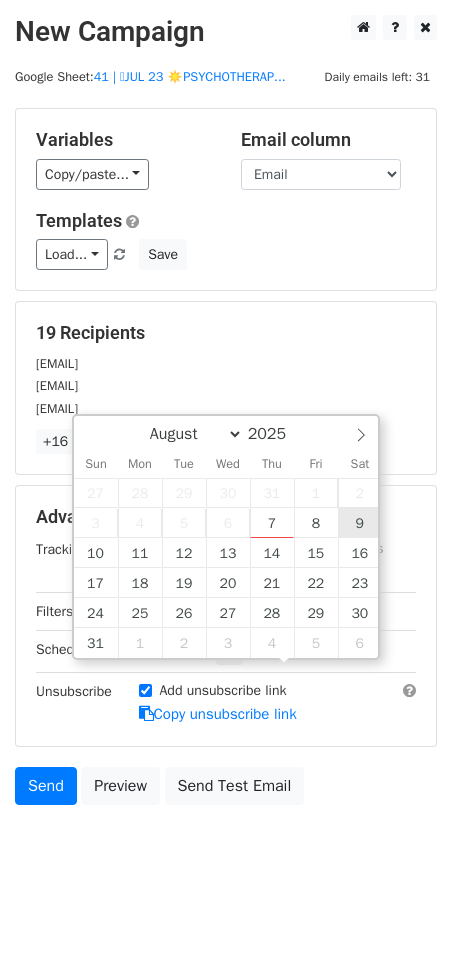 type on "2025-08-09 12:00" 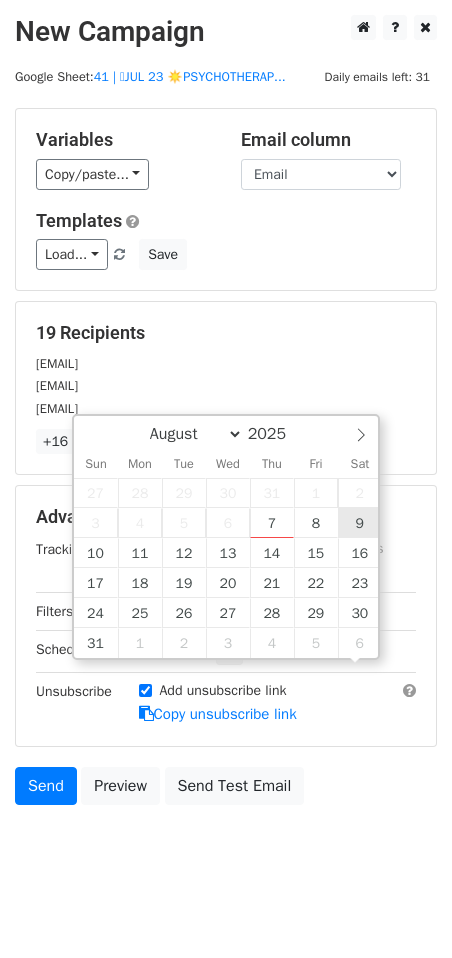 scroll, scrollTop: 1, scrollLeft: 0, axis: vertical 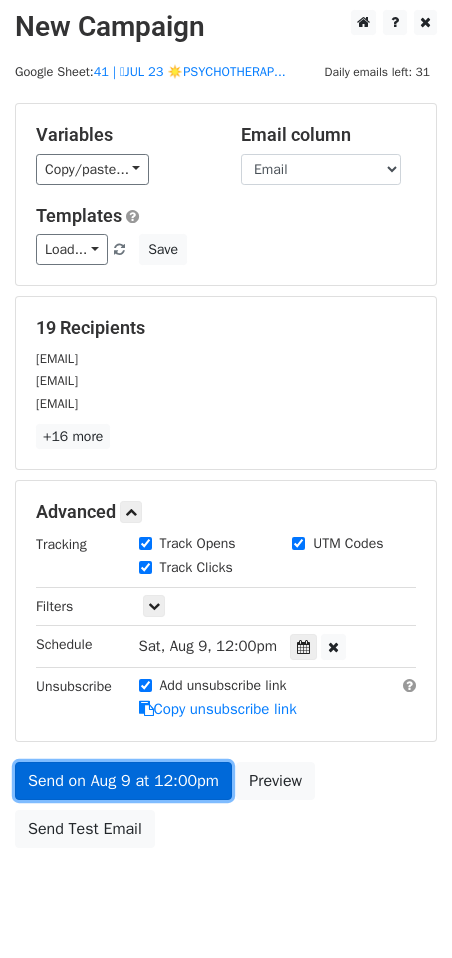 click on "Send on Aug 9 at 12:00pm" at bounding box center (123, 781) 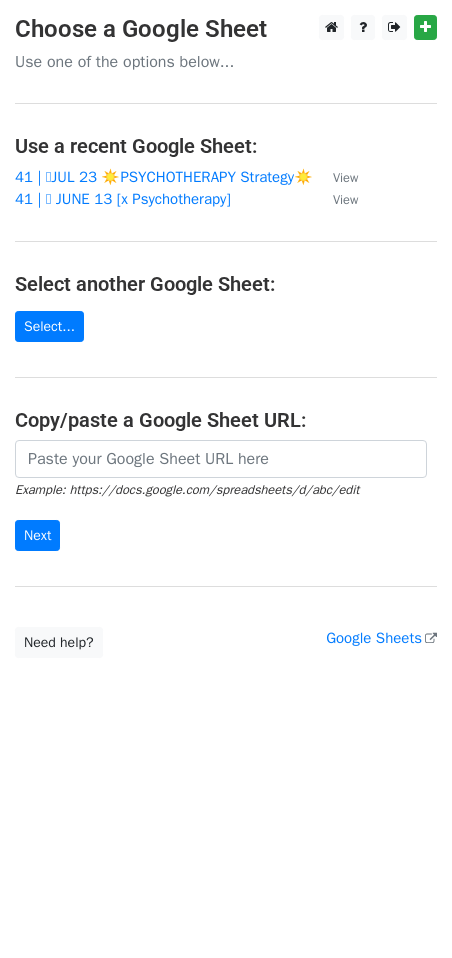 scroll, scrollTop: 0, scrollLeft: 0, axis: both 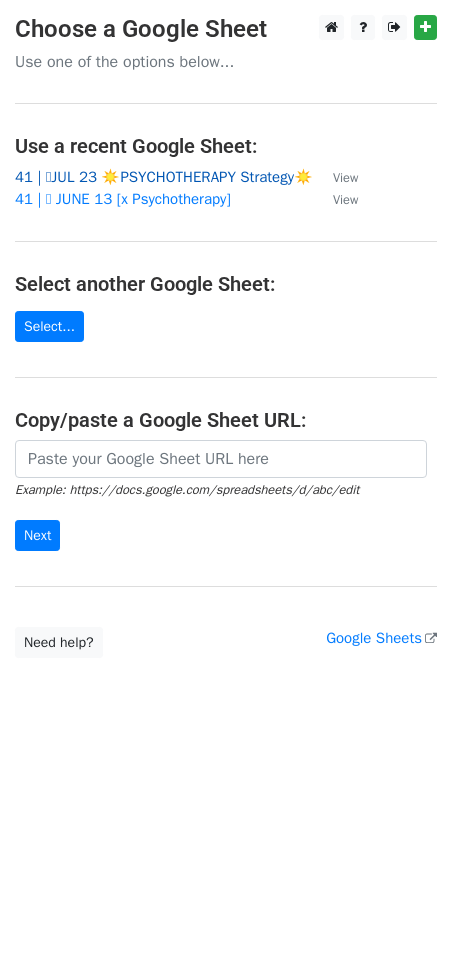click on "41 | 🩵JUL 23 ☀️PSYCHOTHERAPY Strategy☀️" at bounding box center [164, 177] 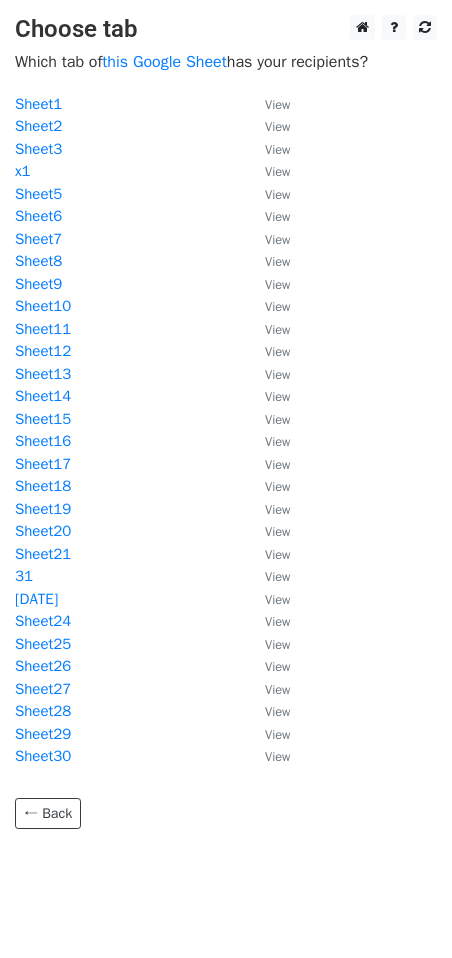 scroll, scrollTop: 0, scrollLeft: 0, axis: both 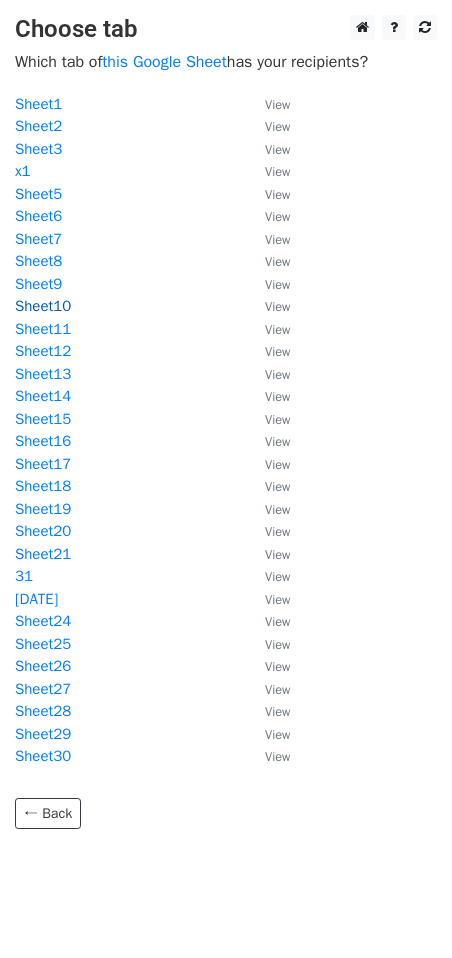 click on "Sheet10" at bounding box center (43, 306) 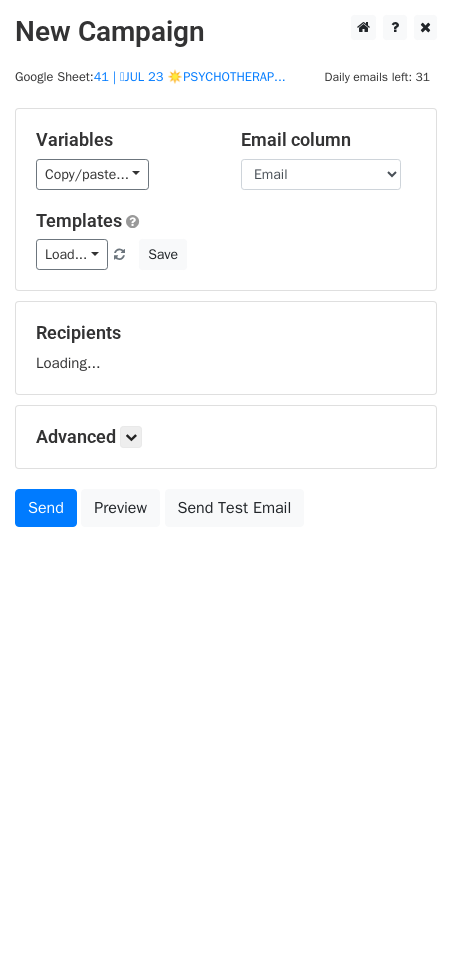 scroll, scrollTop: 0, scrollLeft: 0, axis: both 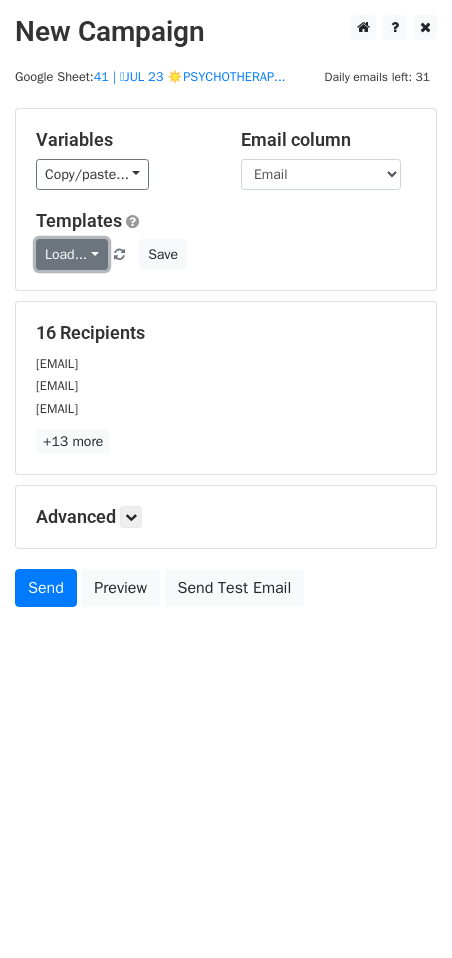 click on "Load..." at bounding box center [72, 254] 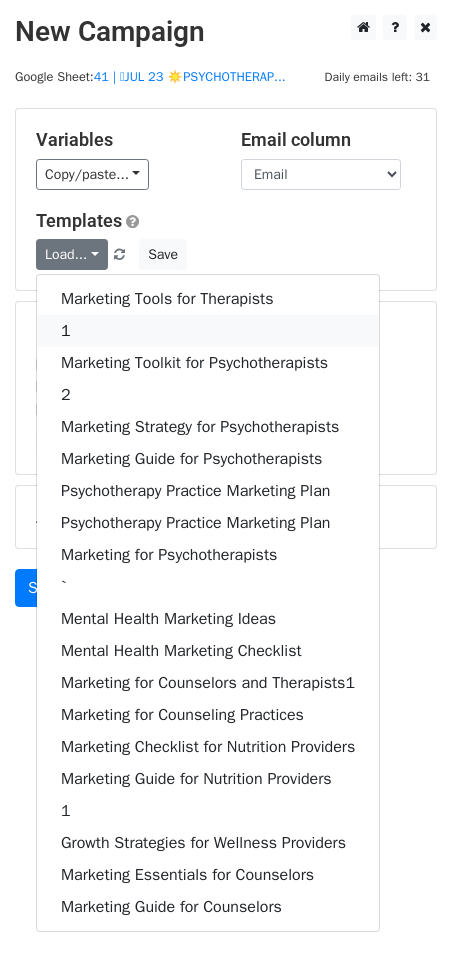 click on "1" at bounding box center [208, 331] 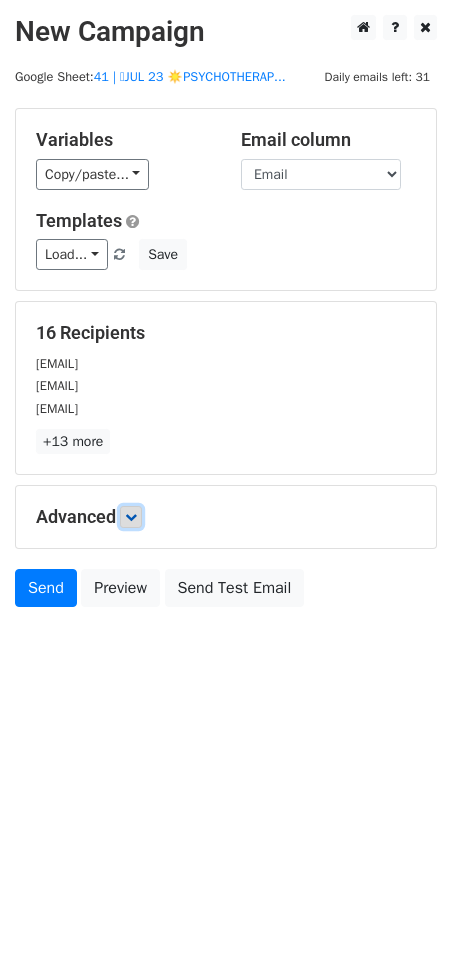 click at bounding box center [131, 517] 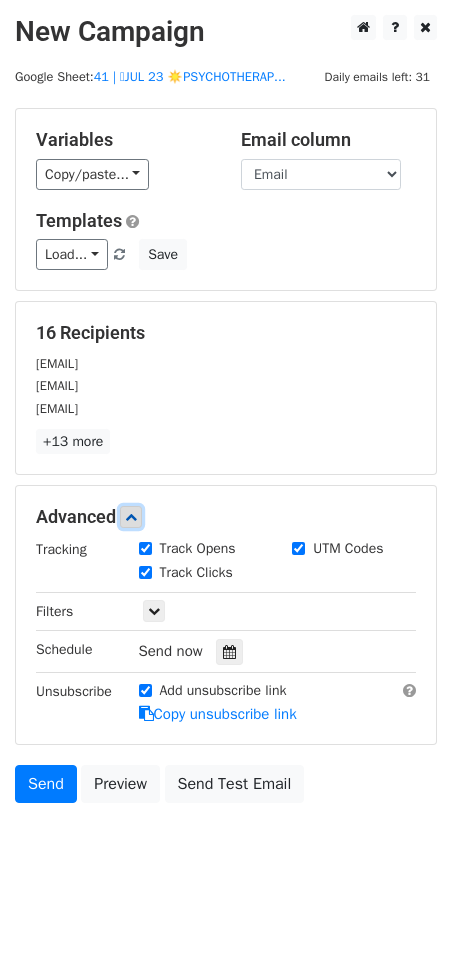 scroll, scrollTop: 37, scrollLeft: 0, axis: vertical 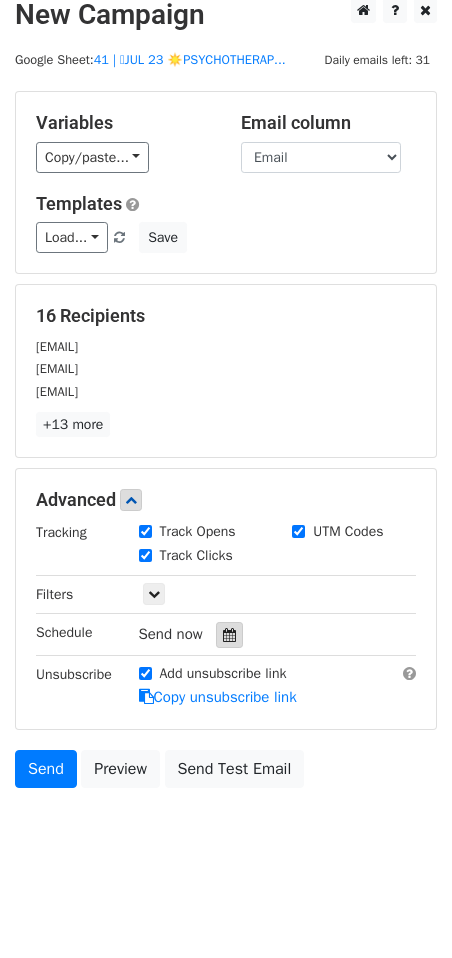 click at bounding box center (229, 635) 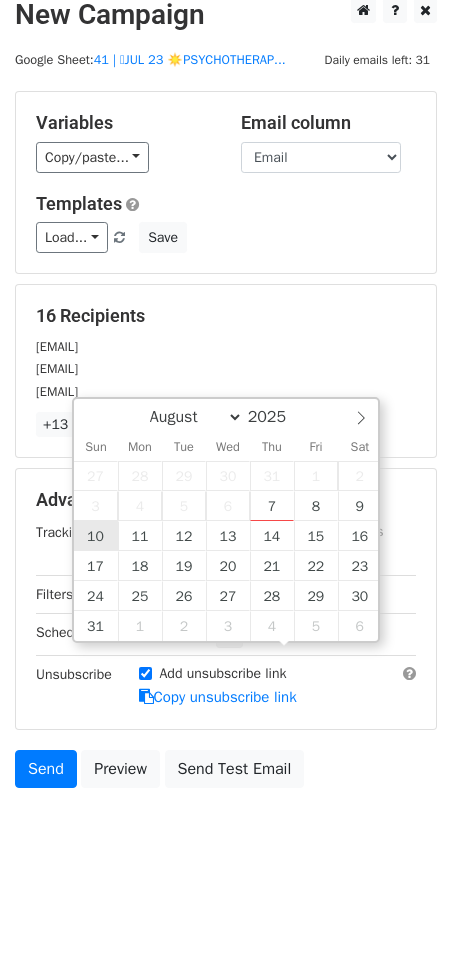 type on "2025-08-10 12:00" 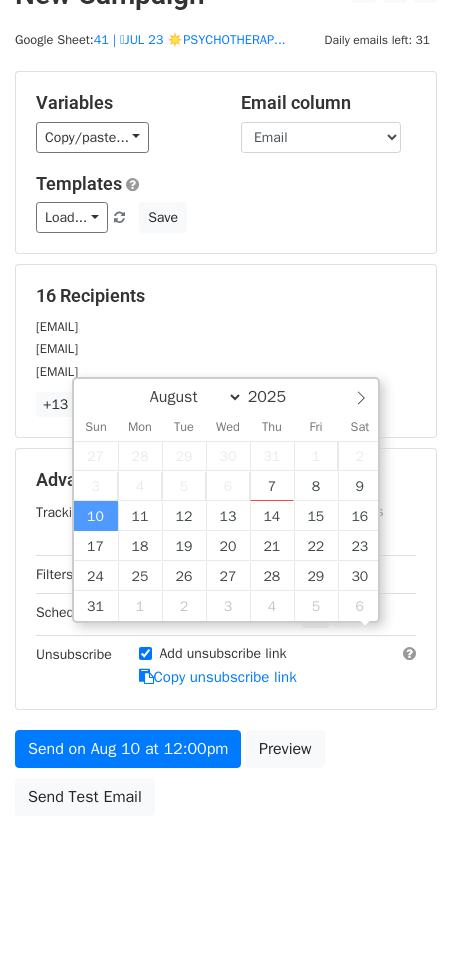 scroll, scrollTop: 1, scrollLeft: 0, axis: vertical 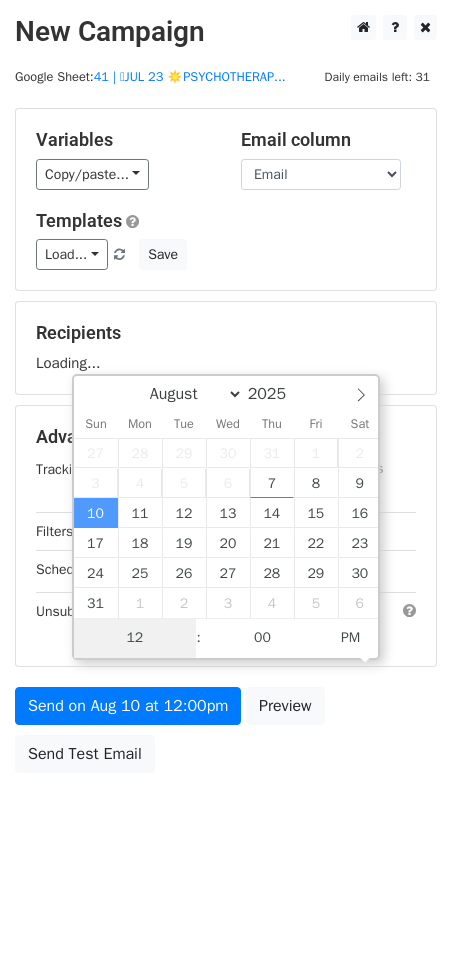 type on "2" 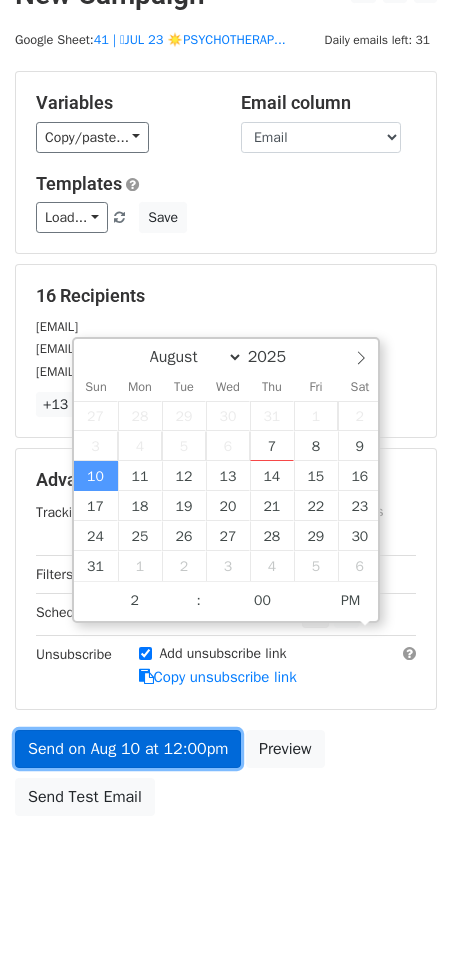 type on "2025-08-10 14:00" 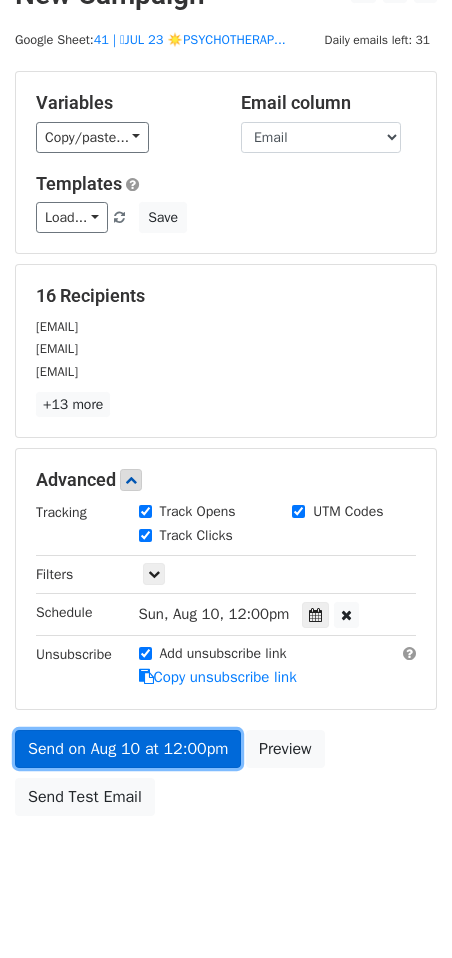 click on "Send on Aug 10 at 12:00pm" at bounding box center (128, 749) 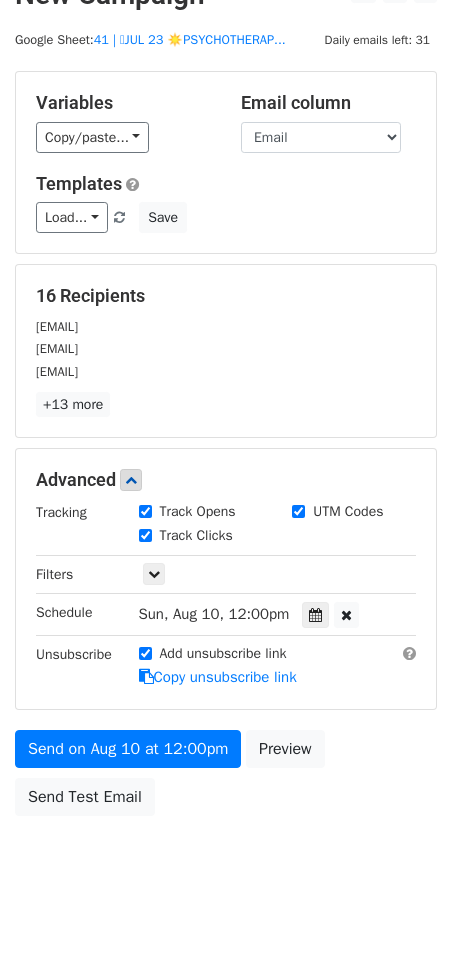 scroll, scrollTop: 5, scrollLeft: 0, axis: vertical 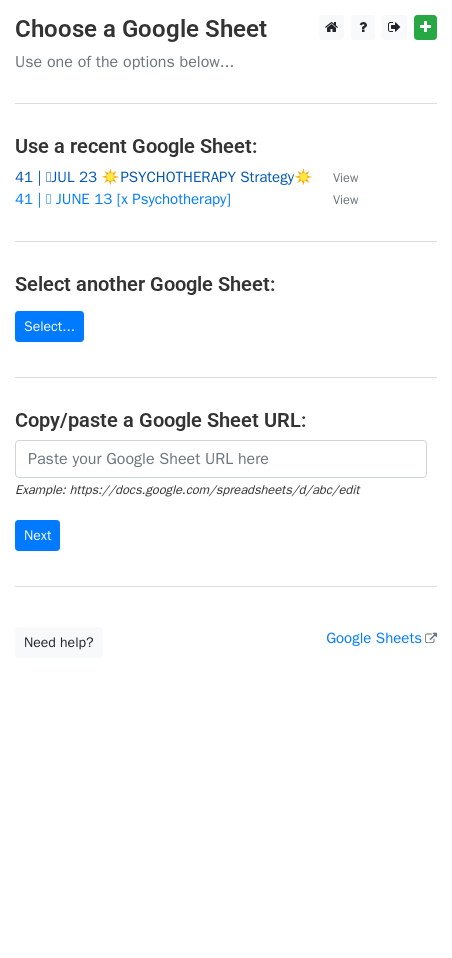 click on "41 | 🩵JUL 23 ☀️PSYCHOTHERAPY Strategy☀️" at bounding box center (164, 177) 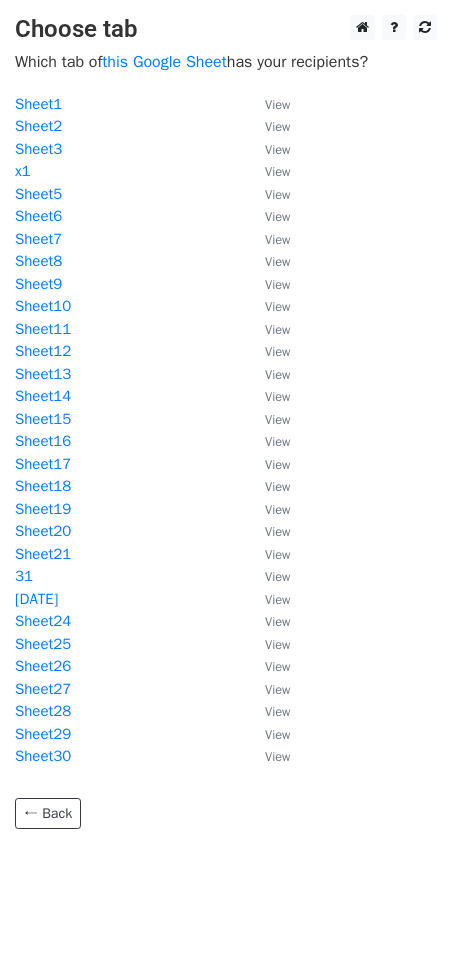 scroll, scrollTop: 0, scrollLeft: 0, axis: both 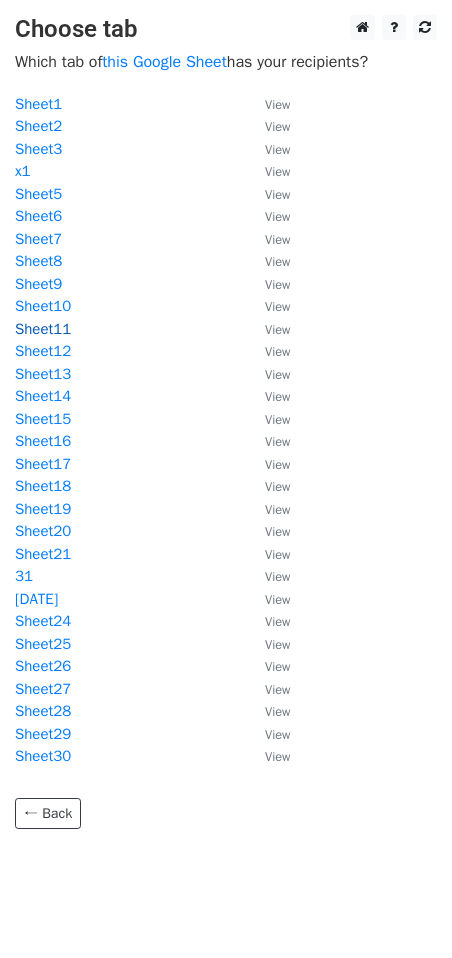 click on "Sheet11" at bounding box center [43, 329] 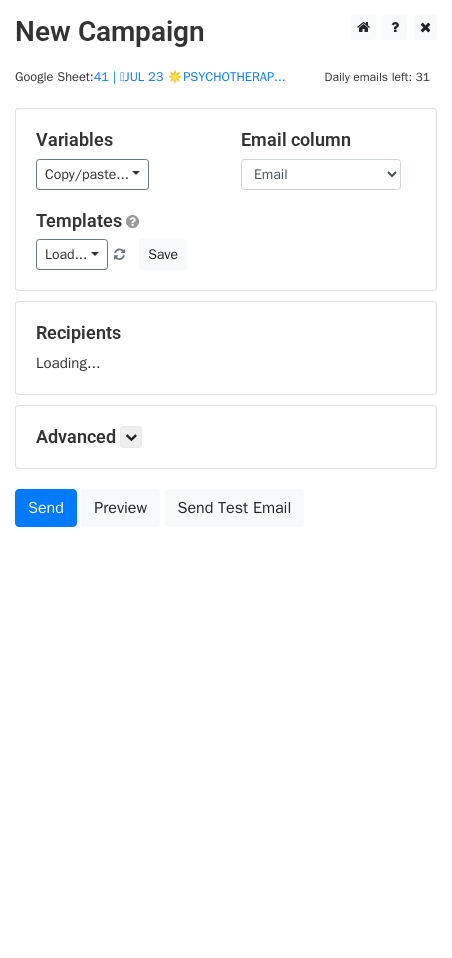 scroll, scrollTop: 0, scrollLeft: 0, axis: both 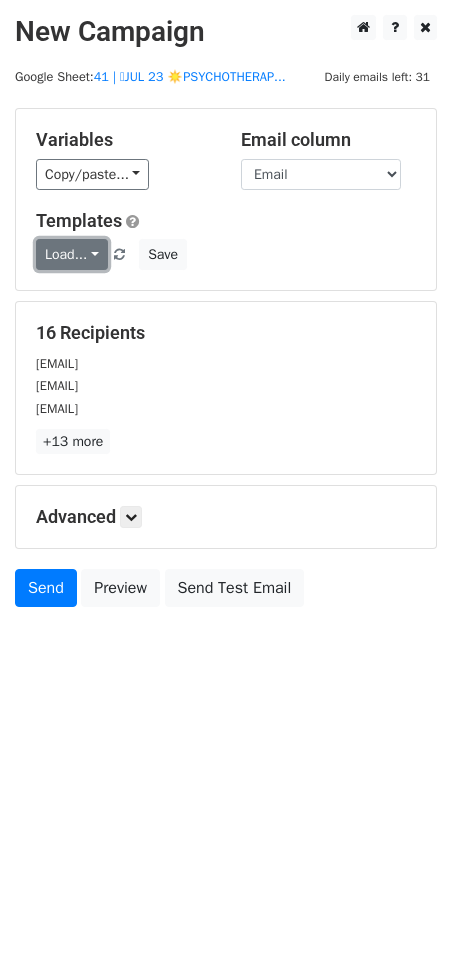 click on "Load..." at bounding box center [72, 254] 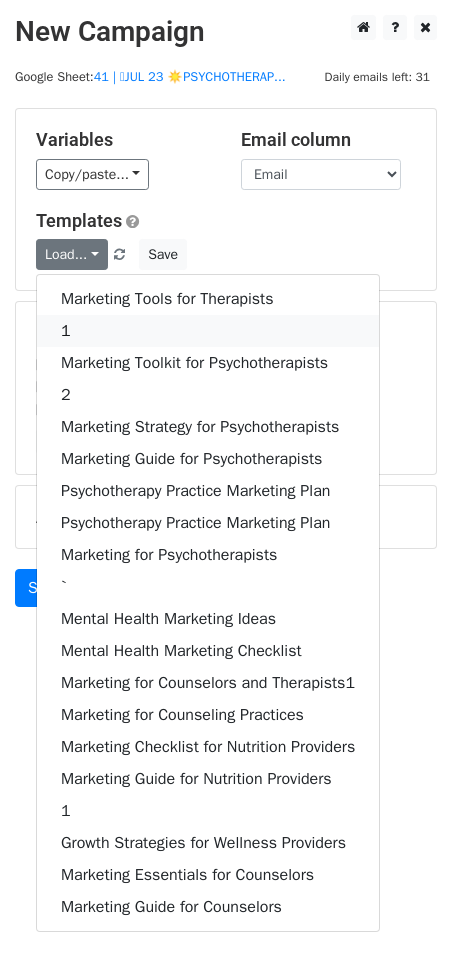 click on "1" at bounding box center [208, 331] 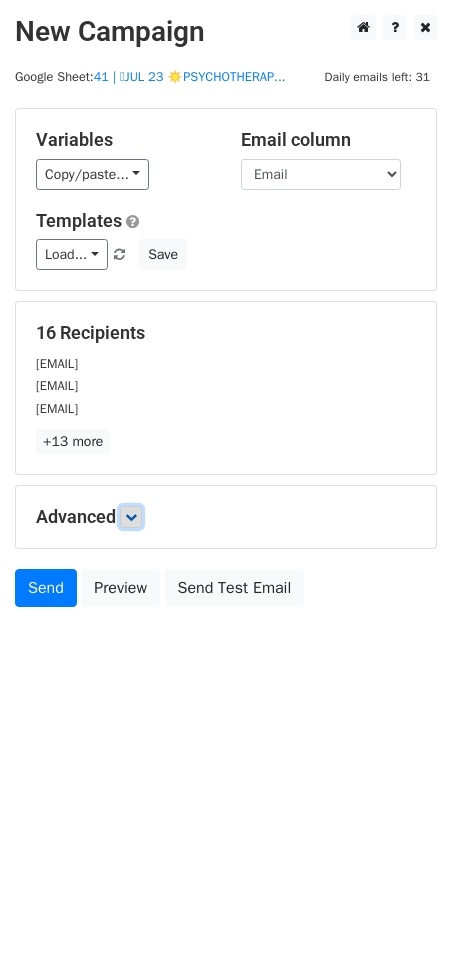 click at bounding box center [131, 517] 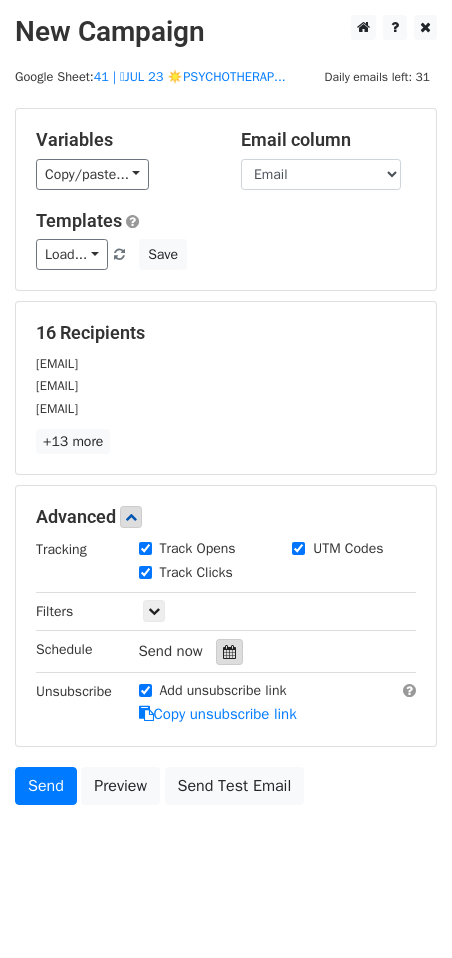 click at bounding box center (229, 652) 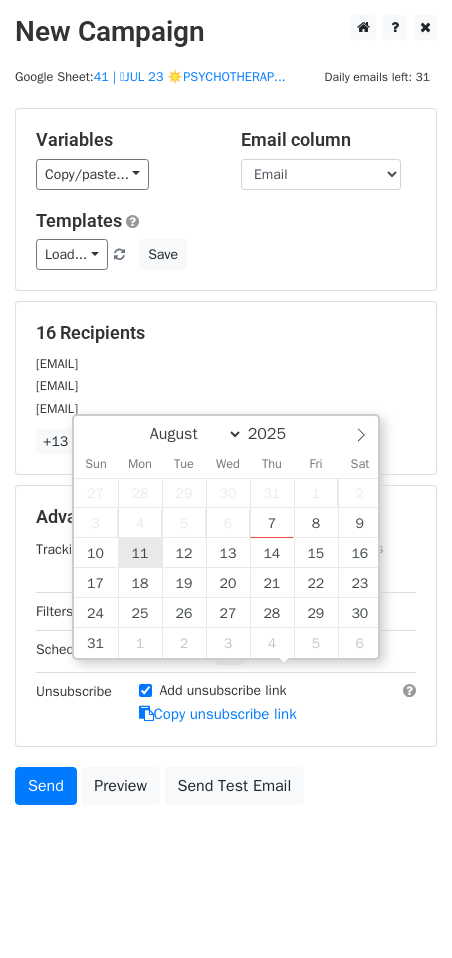 type on "2025-08-11 12:00" 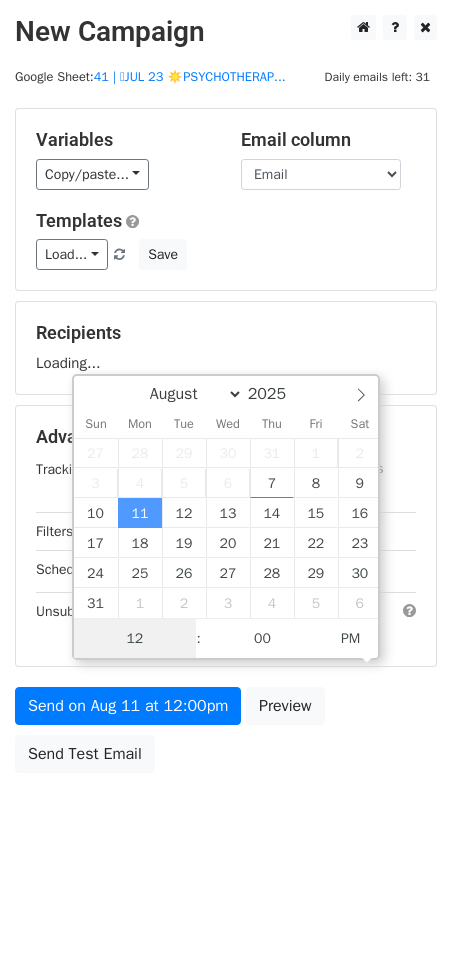 scroll, scrollTop: 1, scrollLeft: 0, axis: vertical 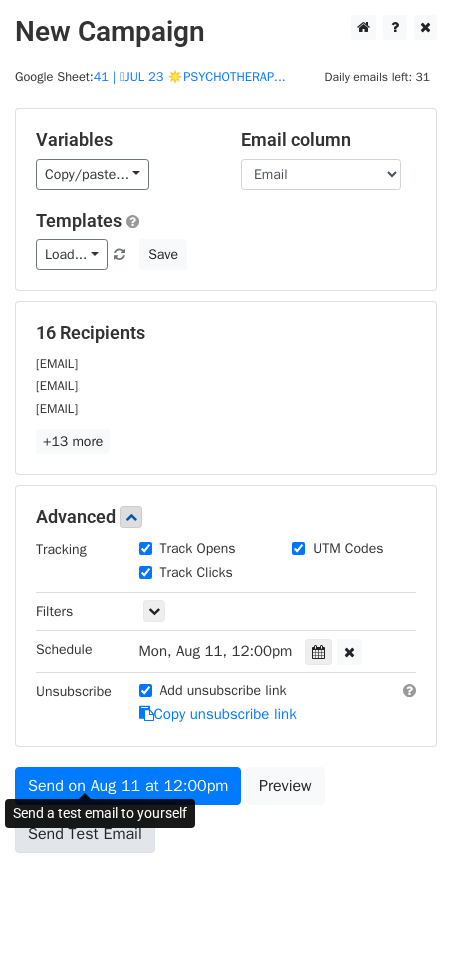 click on "Variables
Copy/paste...
{{Name}}
{{Email}}
Email column
Name
Email
Templates
Load...
Marketing Tools for Therapists
1
Marketing Toolkit for Psychotherapists
2
Marketing Strategy for Psychotherapists
Marketing Guide for Psychotherapists
Psychotherapy Practice Marketing Plan
Psychotherapy Practice Marketing Plan
Marketing for Psychotherapists
`
Mental Health Marketing Ideas
Mental Health Marketing Checklist
Marketing for Counselors and Therapists1
Marketing for Counseling Practices
Marketing Checklist for Nutrition Providers
Marketing Guide for Nutrition Providers
1
Growth Strategies for Wellness Providers
Marketing Essentials for Counselors
Marketing Guide for Counselors
Save
16 Recipients
james@jamesamarante.com
chelsea.cohen@adbta.com
maryroymft@gmail.com
+13 more
16 Recipients
×
james@jamesamarante.com" at bounding box center [226, 485] 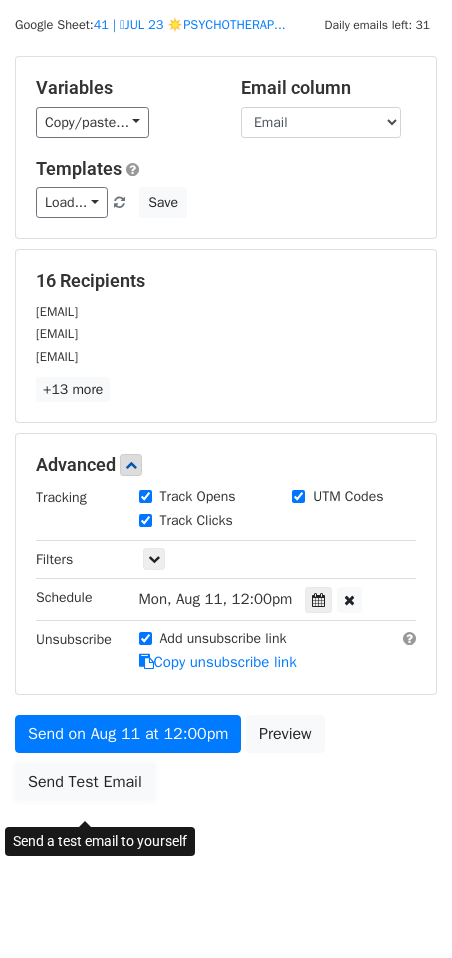 scroll, scrollTop: 85, scrollLeft: 0, axis: vertical 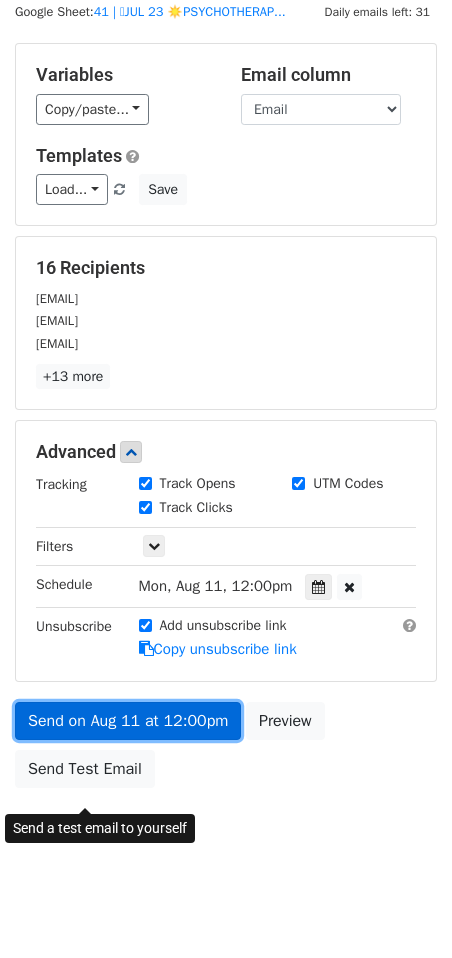 click on "Send on Aug 11 at 12:00pm" at bounding box center (128, 721) 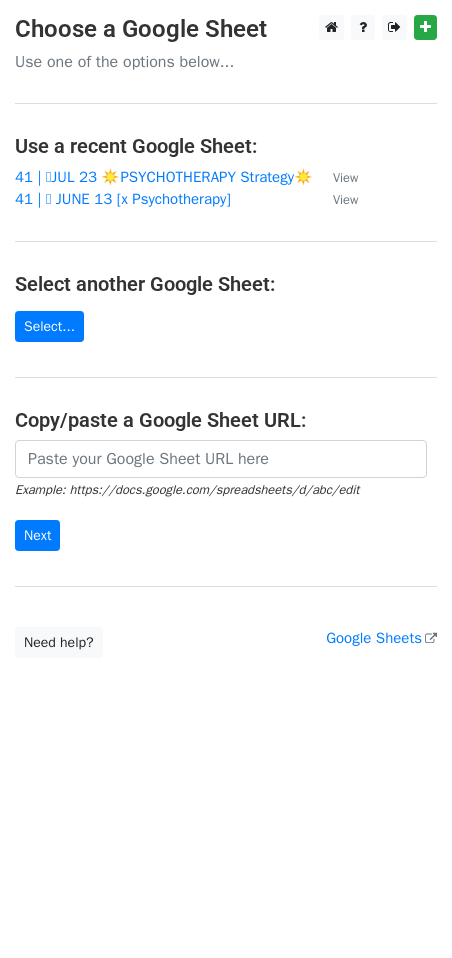 scroll, scrollTop: 0, scrollLeft: 0, axis: both 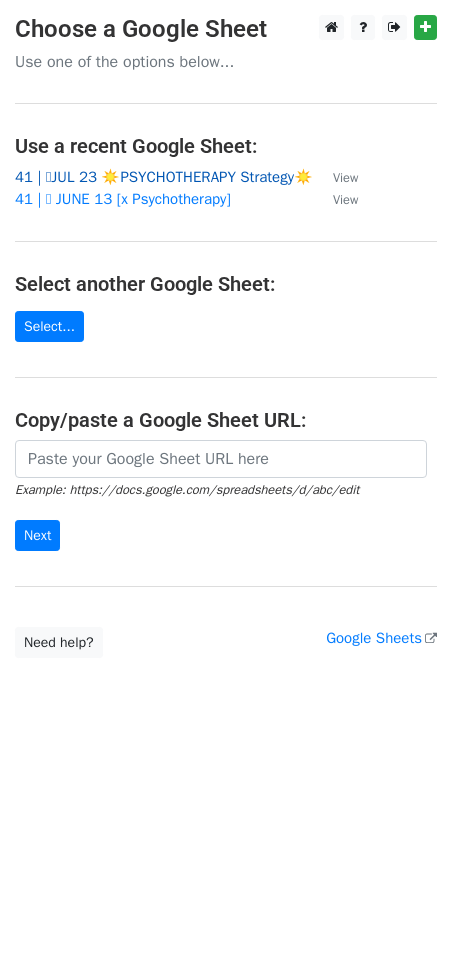 click on "41 | 🩵JUL 23 ☀️PSYCHOTHERAPY Strategy☀️" at bounding box center [164, 177] 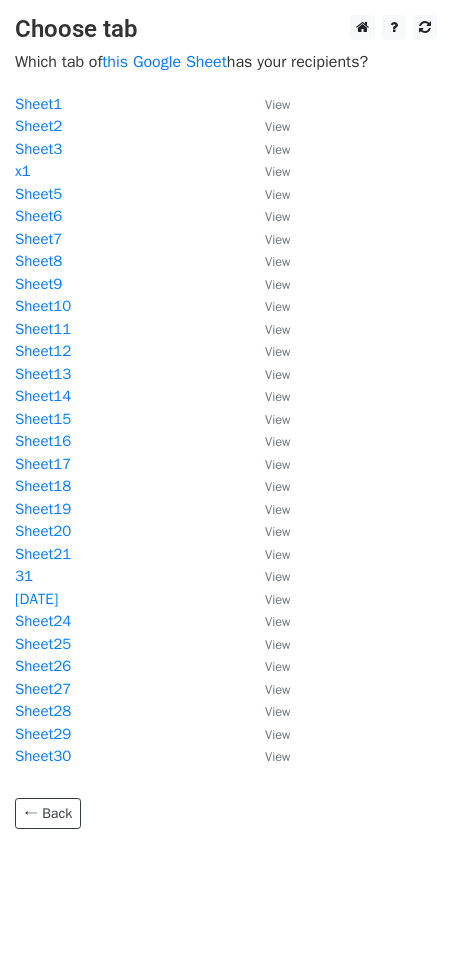 scroll, scrollTop: 0, scrollLeft: 0, axis: both 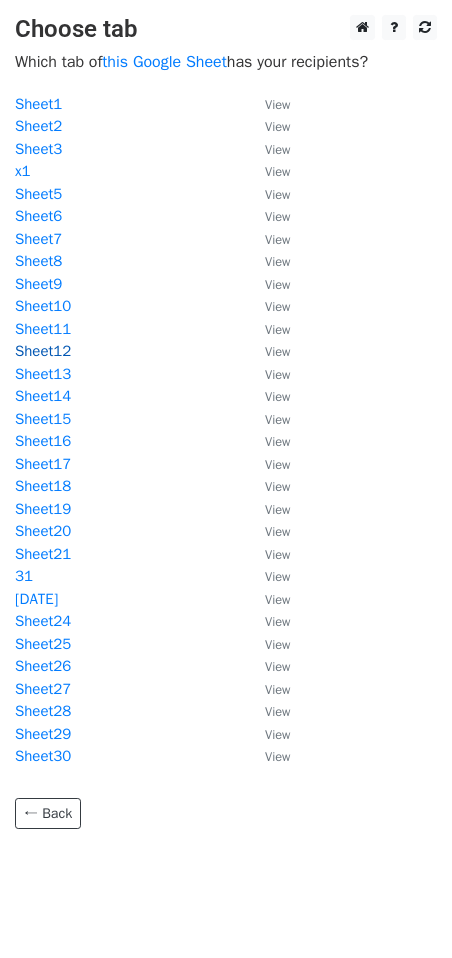 click on "Sheet12" at bounding box center (43, 351) 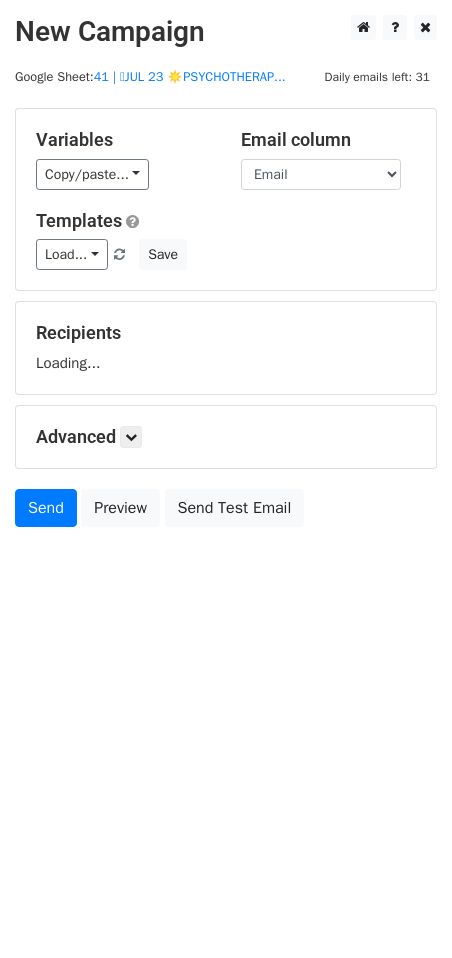 scroll, scrollTop: 0, scrollLeft: 0, axis: both 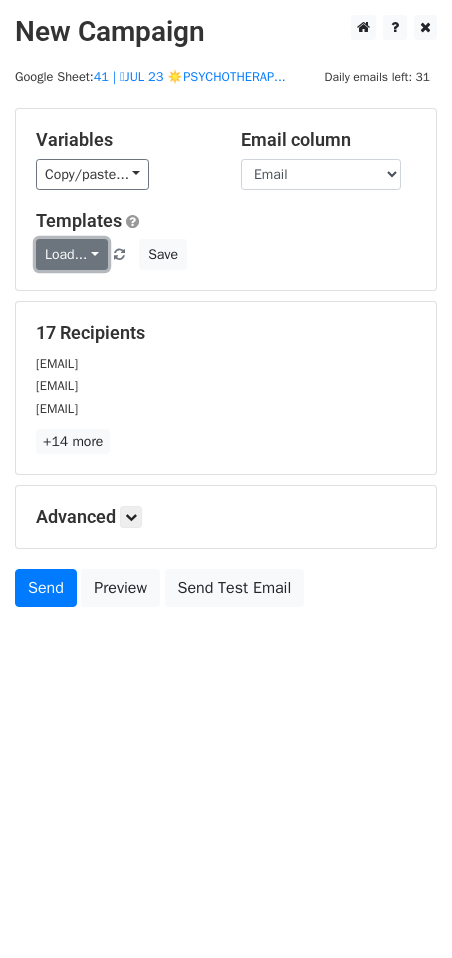 click on "Load..." at bounding box center (72, 254) 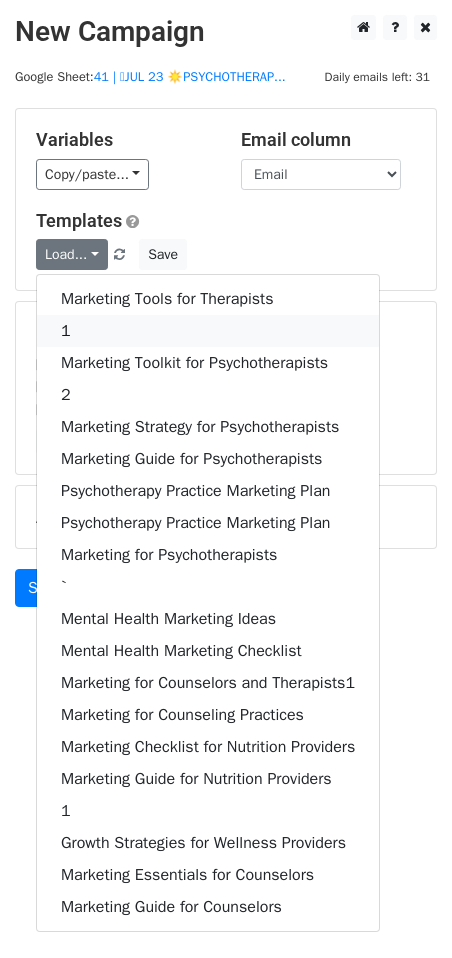 click on "1" at bounding box center (208, 331) 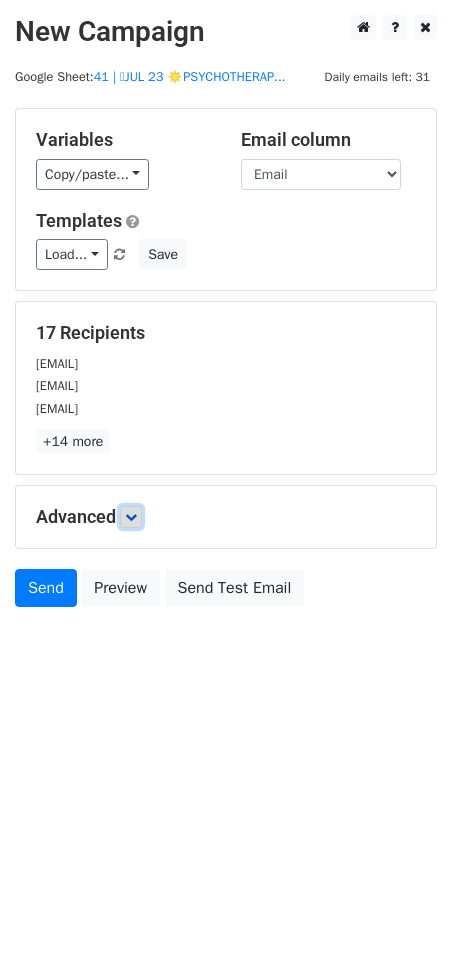 click at bounding box center (131, 517) 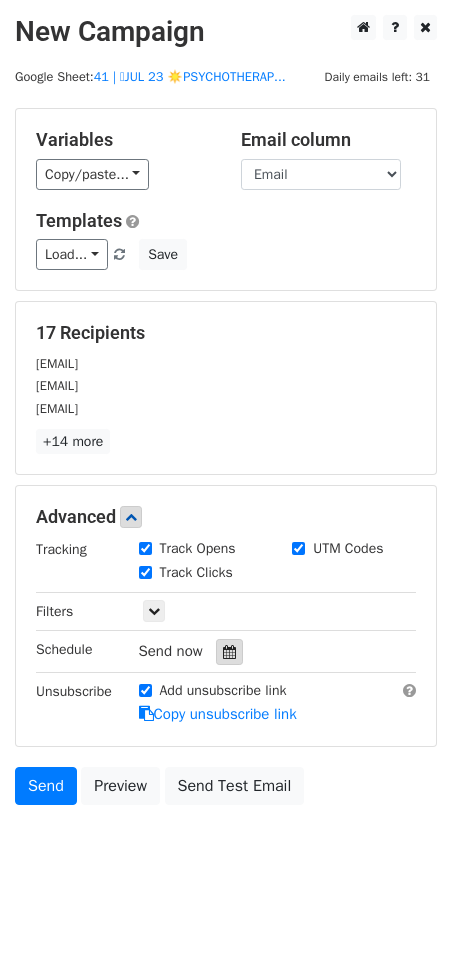click at bounding box center (229, 652) 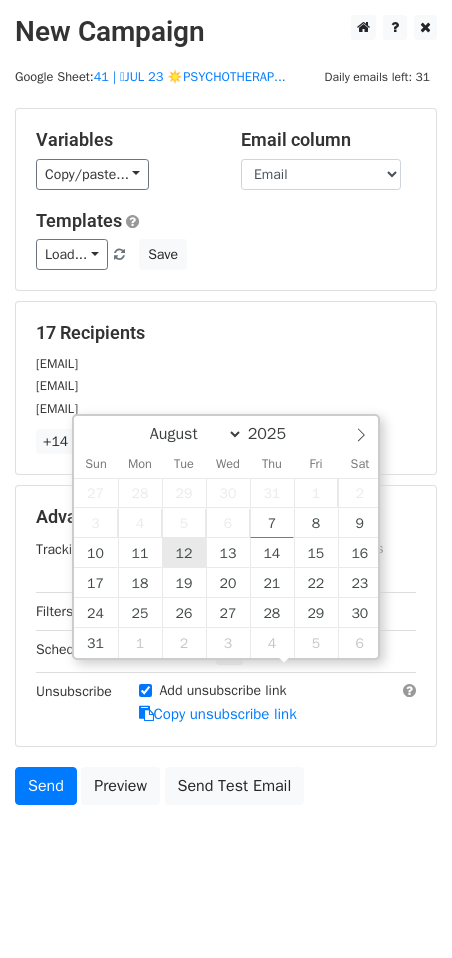 type on "2025-08-12 12:00" 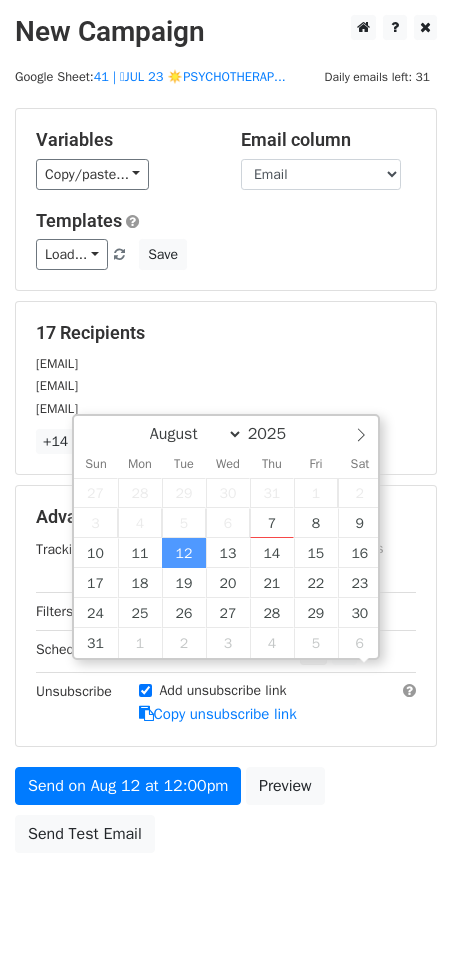 scroll, scrollTop: 1, scrollLeft: 0, axis: vertical 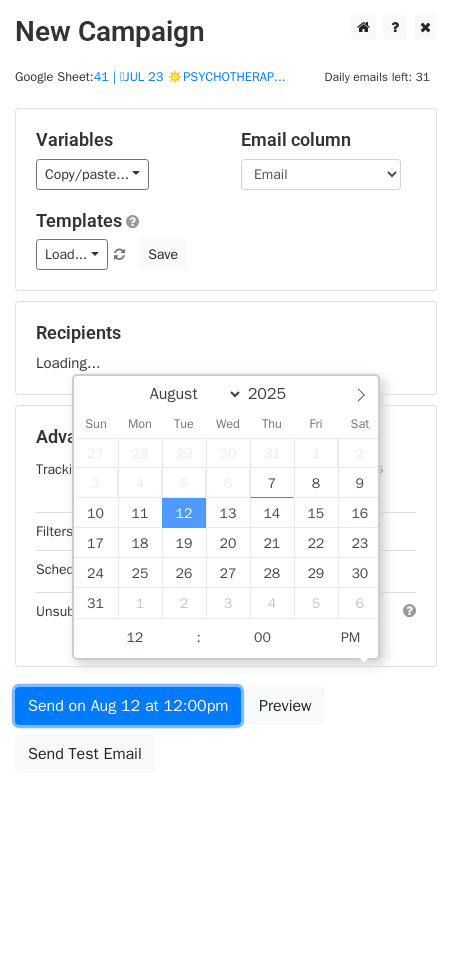 drag, startPoint x: 134, startPoint y: 730, endPoint x: 18, endPoint y: 730, distance: 116 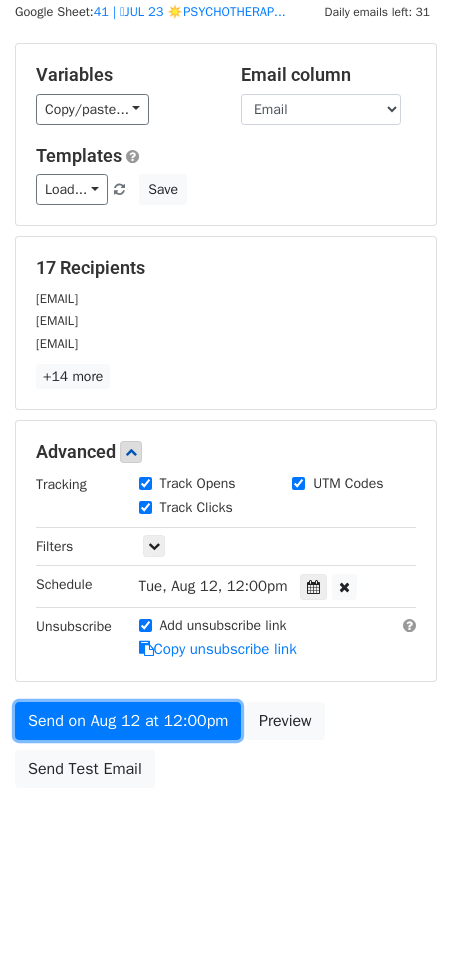 scroll, scrollTop: 66, scrollLeft: 0, axis: vertical 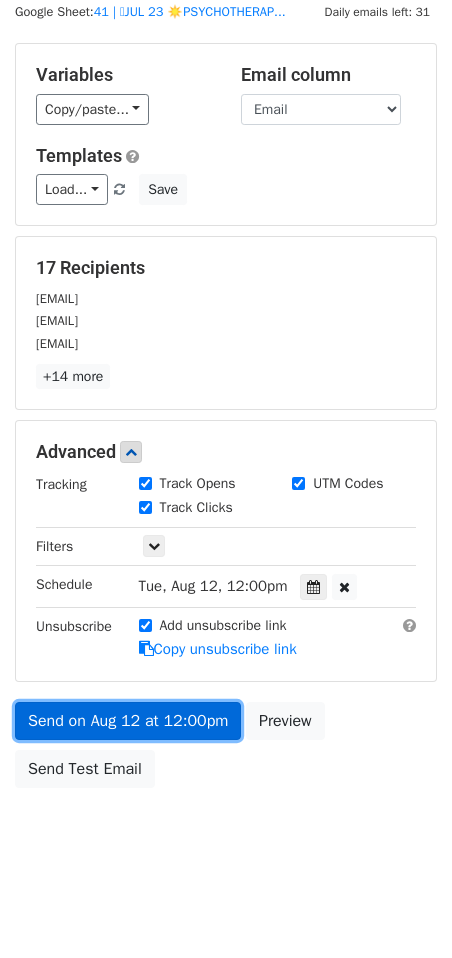click on "Send on Aug 12 at 12:00pm" at bounding box center [128, 721] 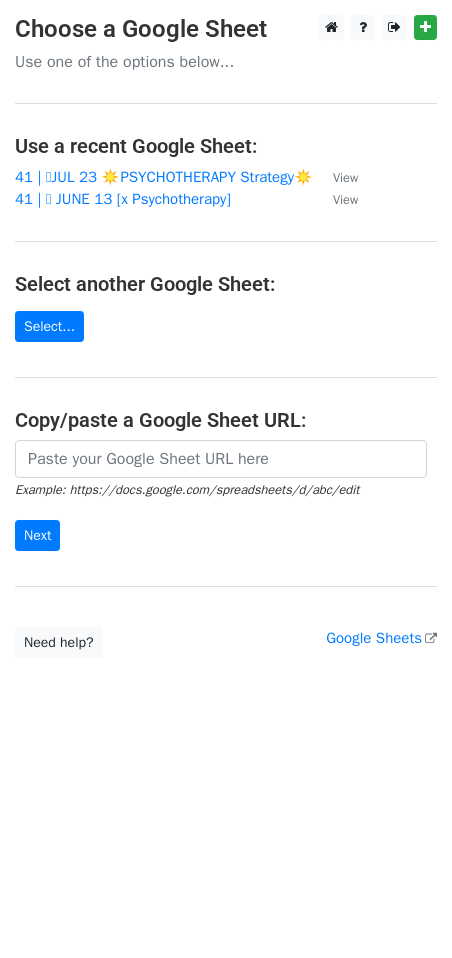 scroll, scrollTop: 0, scrollLeft: 0, axis: both 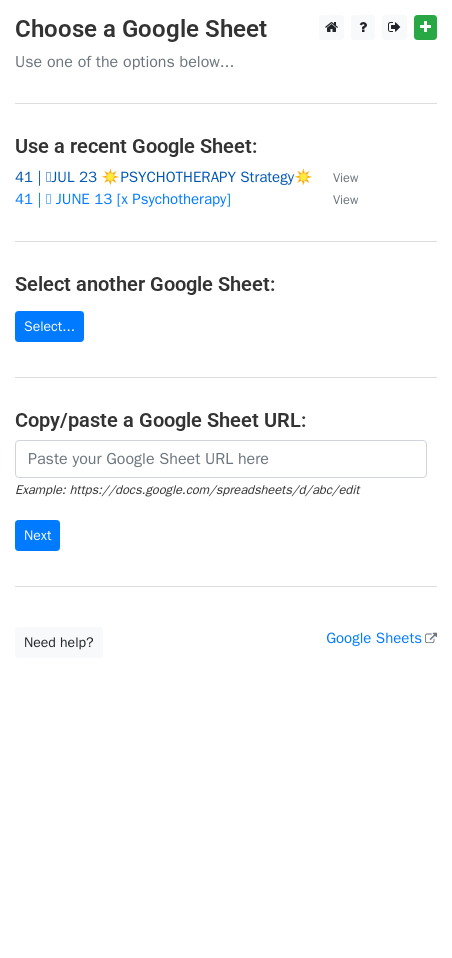 click on "41 | 🩵JUL 23 ☀️PSYCHOTHERAPY Strategy☀️" at bounding box center (164, 177) 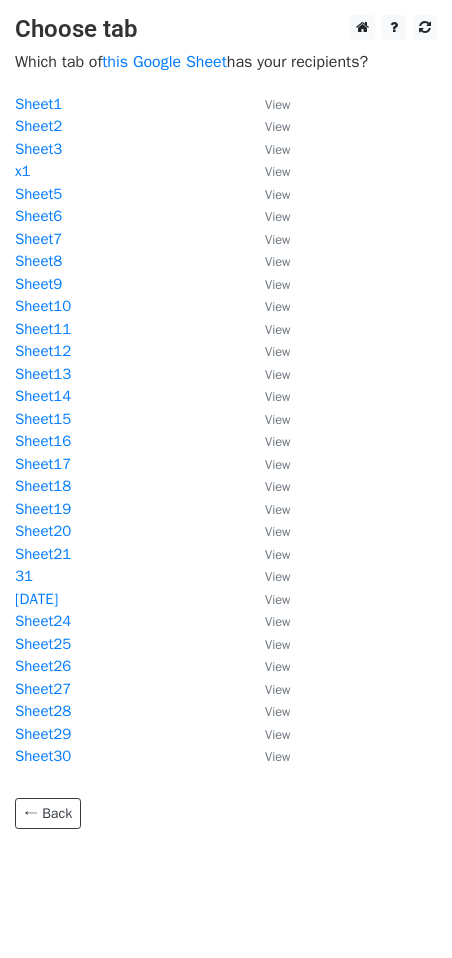 scroll, scrollTop: 0, scrollLeft: 0, axis: both 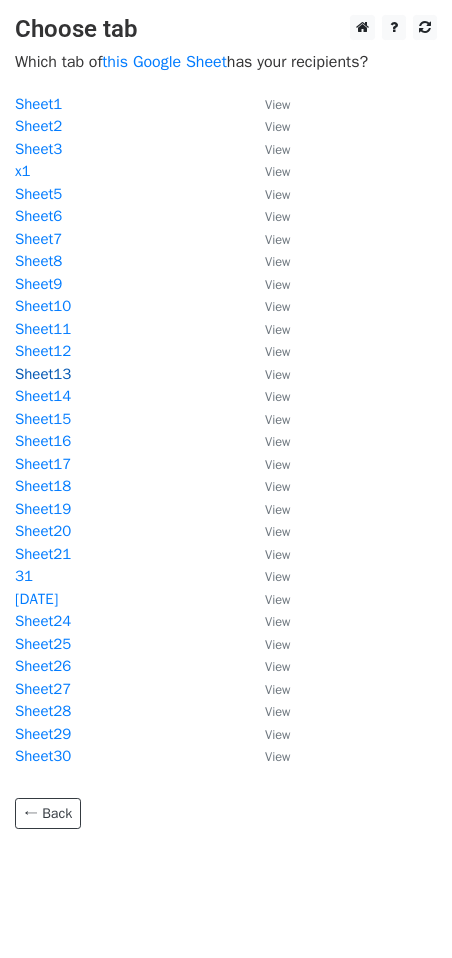 click on "Sheet13" at bounding box center (43, 374) 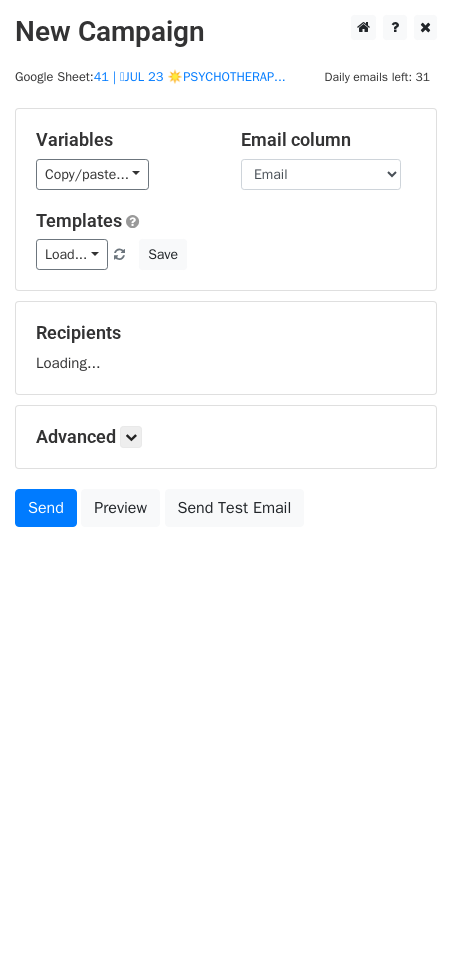 scroll, scrollTop: 0, scrollLeft: 0, axis: both 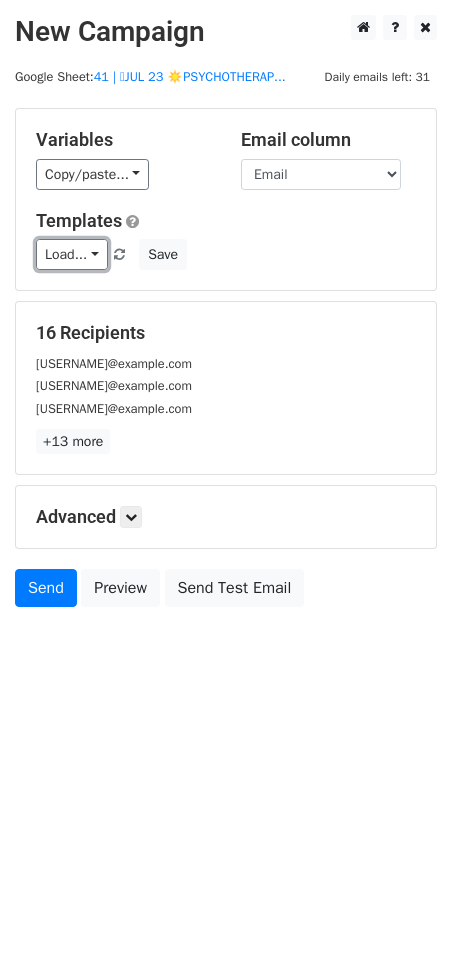 drag, startPoint x: 83, startPoint y: 273, endPoint x: 94, endPoint y: 328, distance: 56.089214 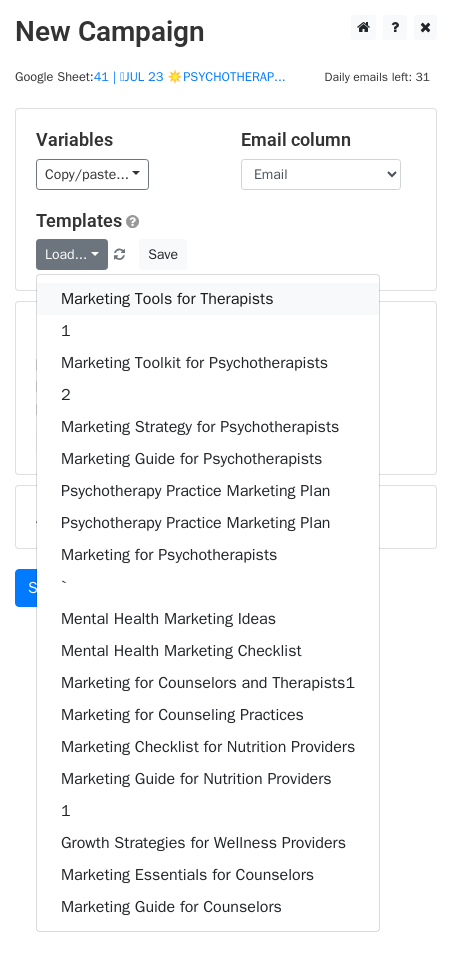 click on "Marketing Tools for Therapists" at bounding box center [208, 299] 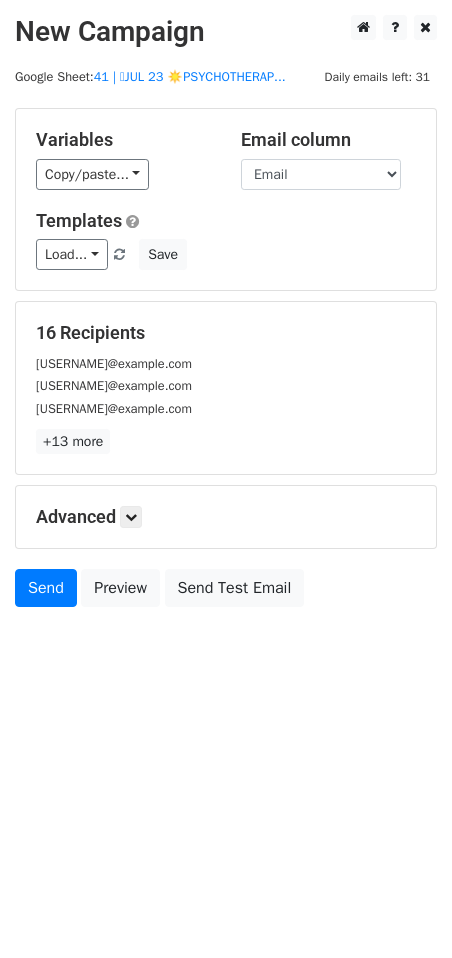 click on "Advanced
Tracking
Track Opens
UTM Codes
Track Clicks
Filters
Only include spreadsheet rows that match the following filters:
Schedule
Send now
Unsubscribe
Add unsubscribe link
Copy unsubscribe link" at bounding box center (226, 517) 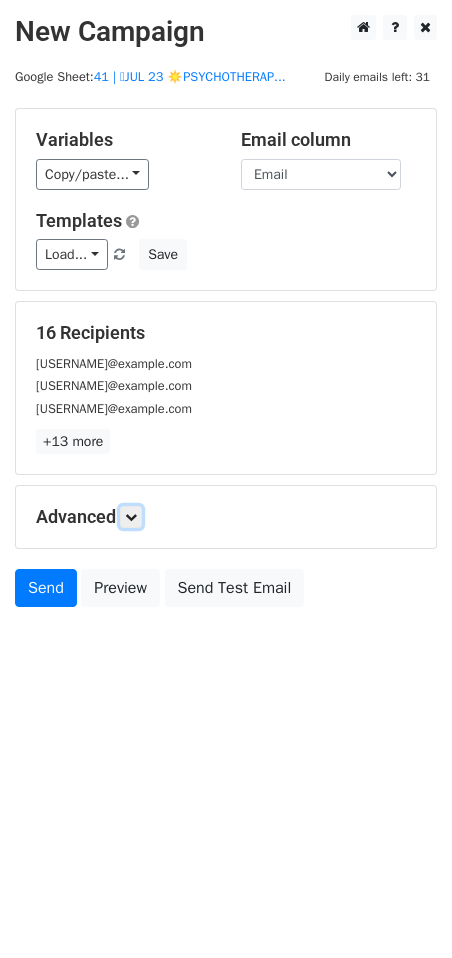 drag, startPoint x: 133, startPoint y: 541, endPoint x: 158, endPoint y: 557, distance: 29.681644 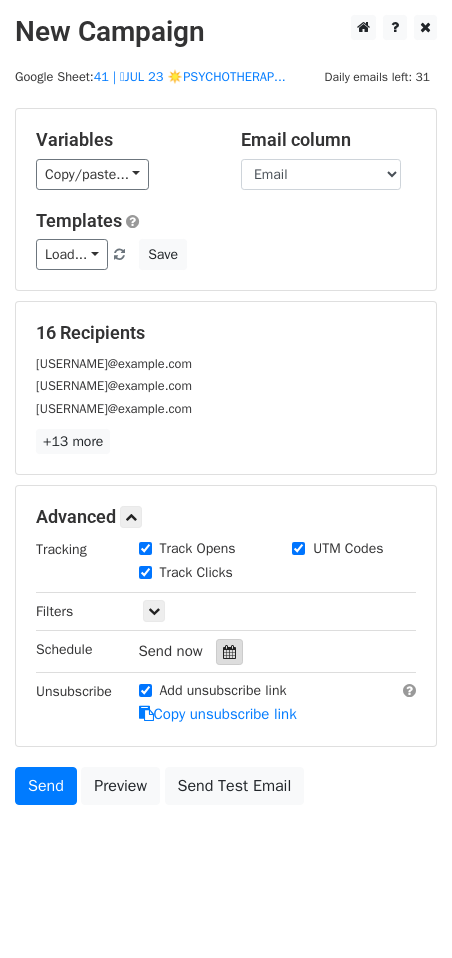 click at bounding box center [229, 652] 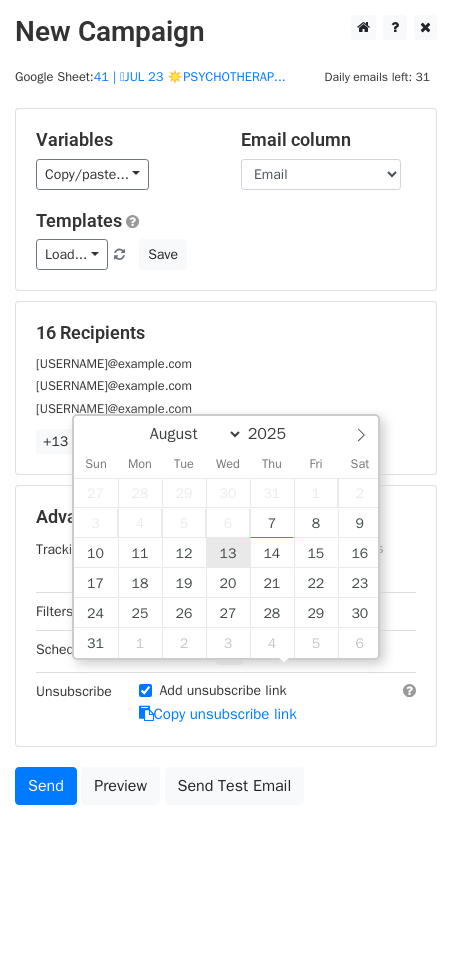 type on "2025-08-13 12:00" 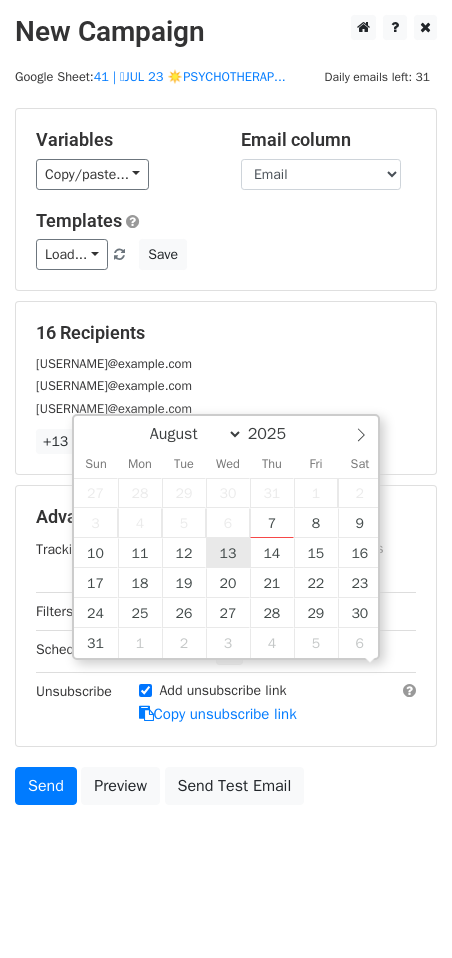 scroll, scrollTop: 1, scrollLeft: 0, axis: vertical 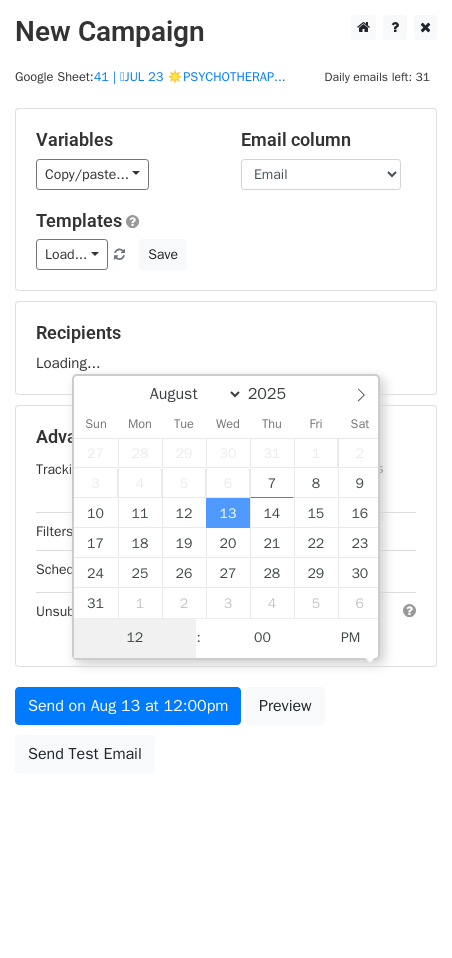 type on "2" 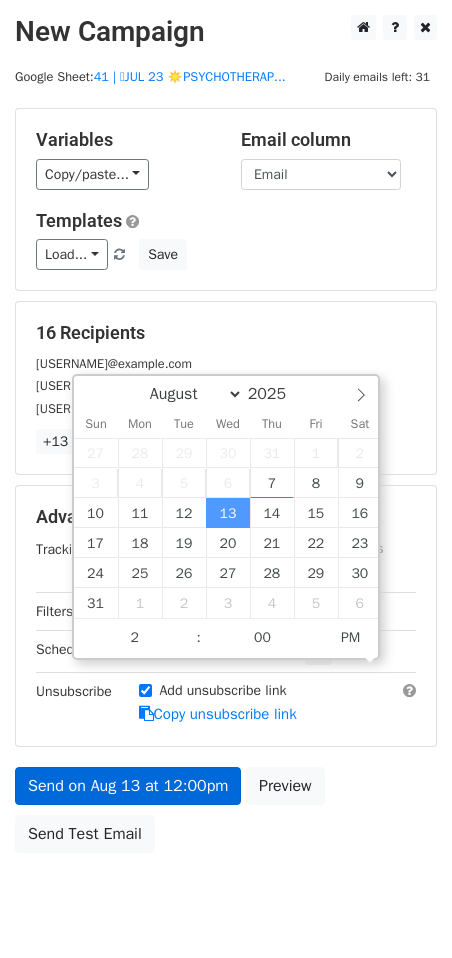 type on "[DATE] [TIME]" 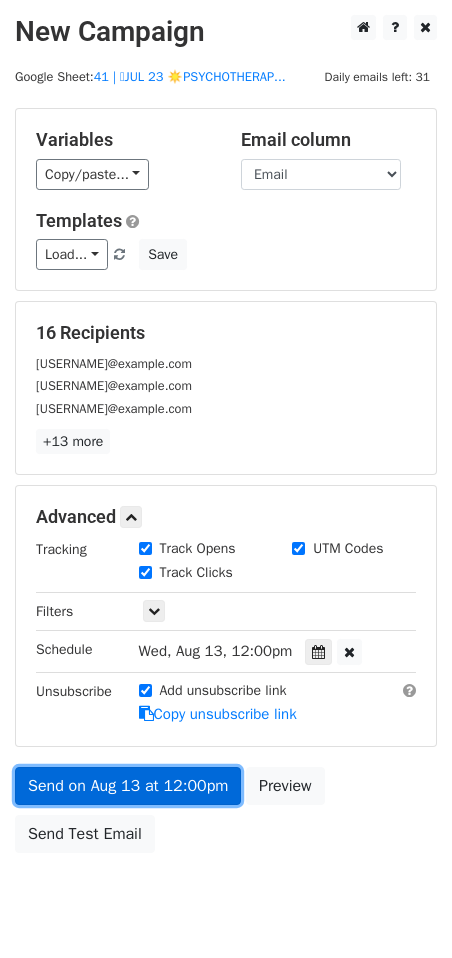 click on "Send on Aug 13 at 12:00pm" at bounding box center (128, 786) 